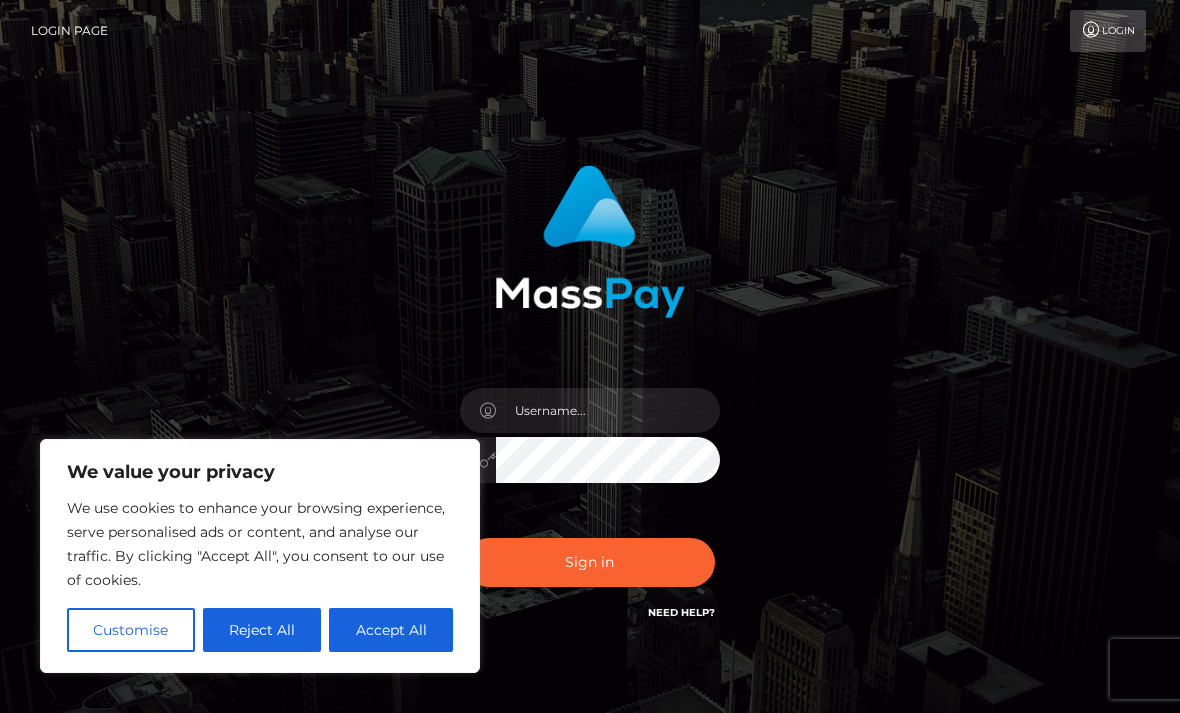 scroll, scrollTop: 0, scrollLeft: 0, axis: both 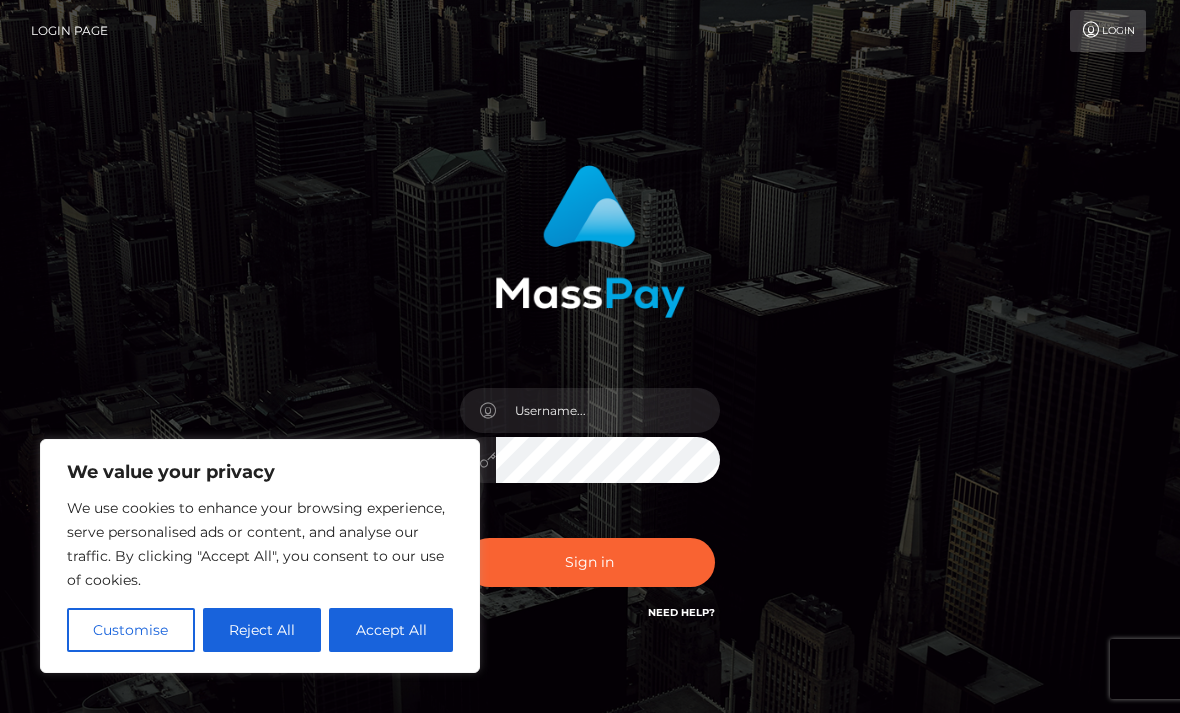 click on "Accept All" at bounding box center (391, 630) 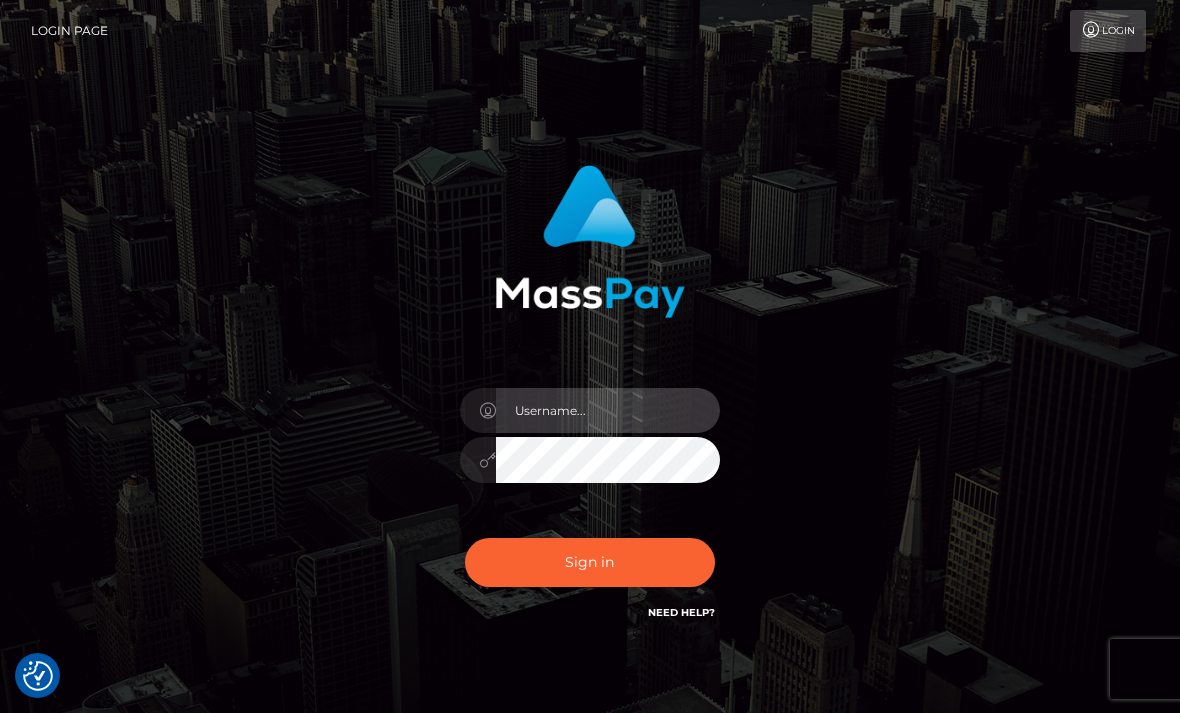 click at bounding box center (608, 410) 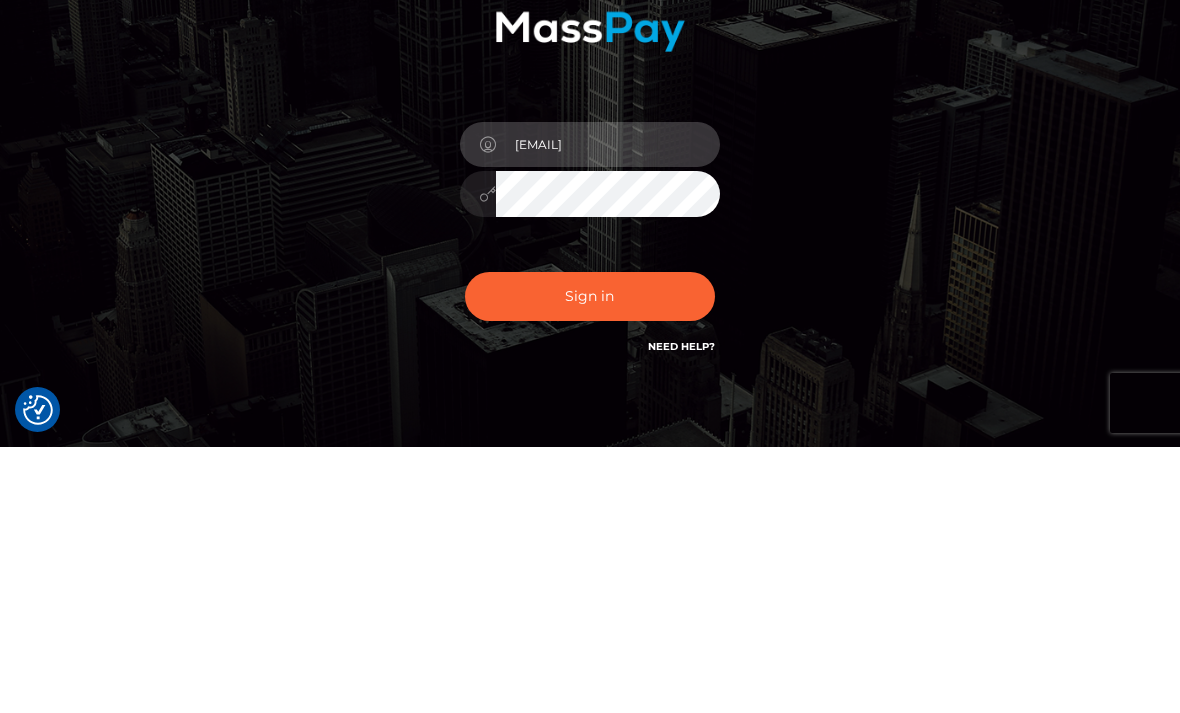 type on "priyal.carmel@gmail.com" 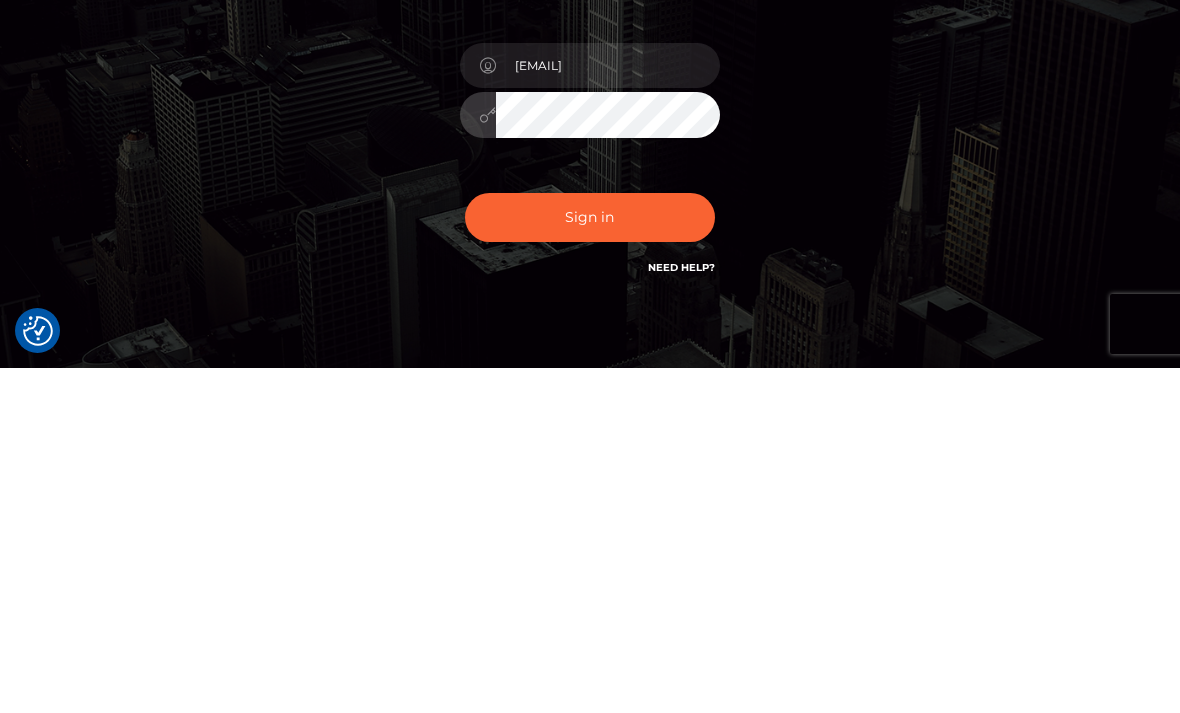 click on "Sign in" at bounding box center [590, 562] 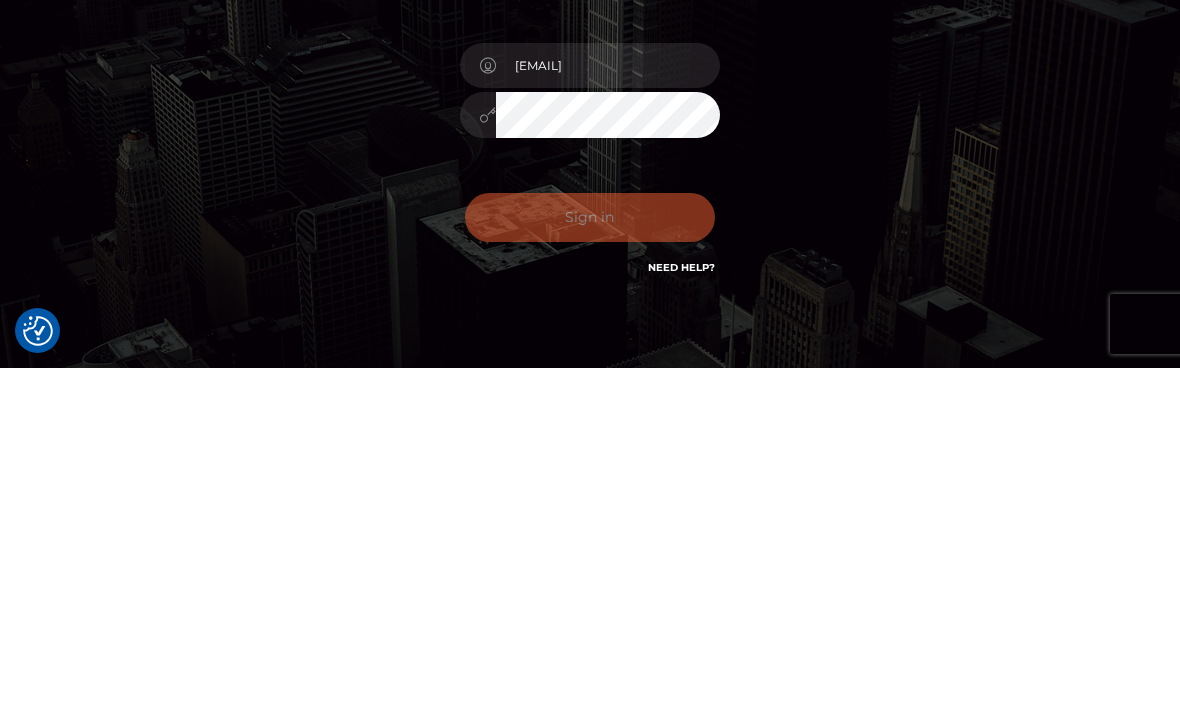 scroll, scrollTop: 94, scrollLeft: 0, axis: vertical 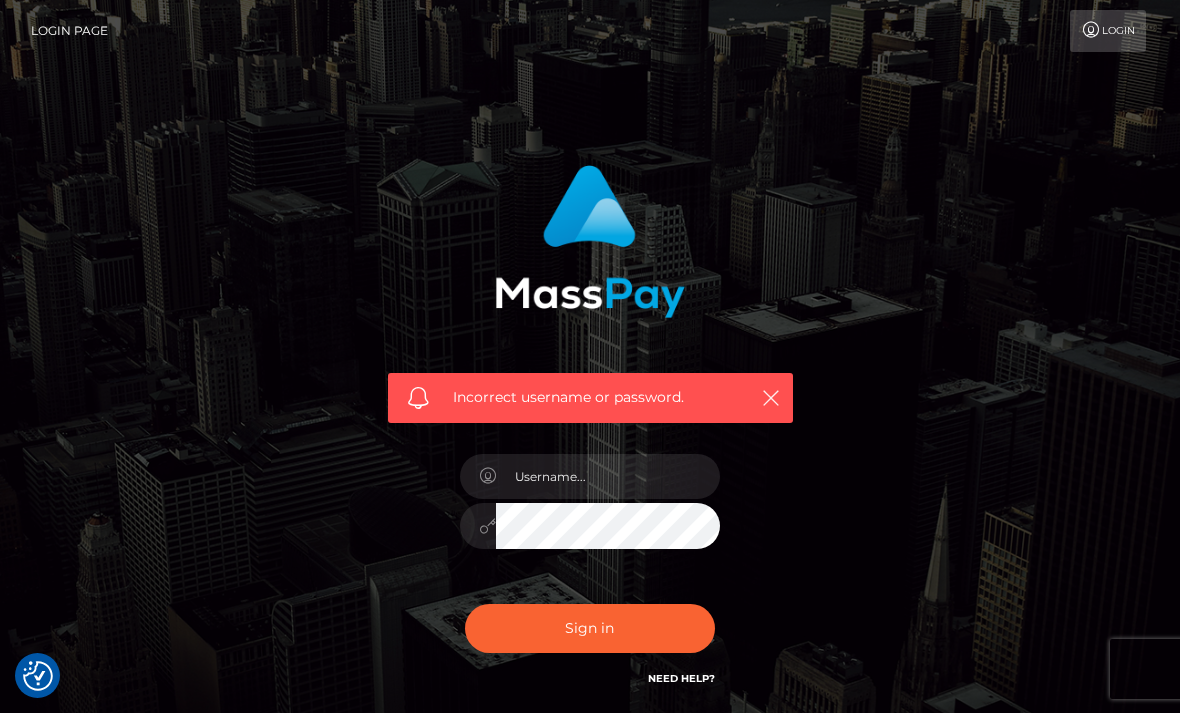 click on "Need
Help?" at bounding box center [681, 678] 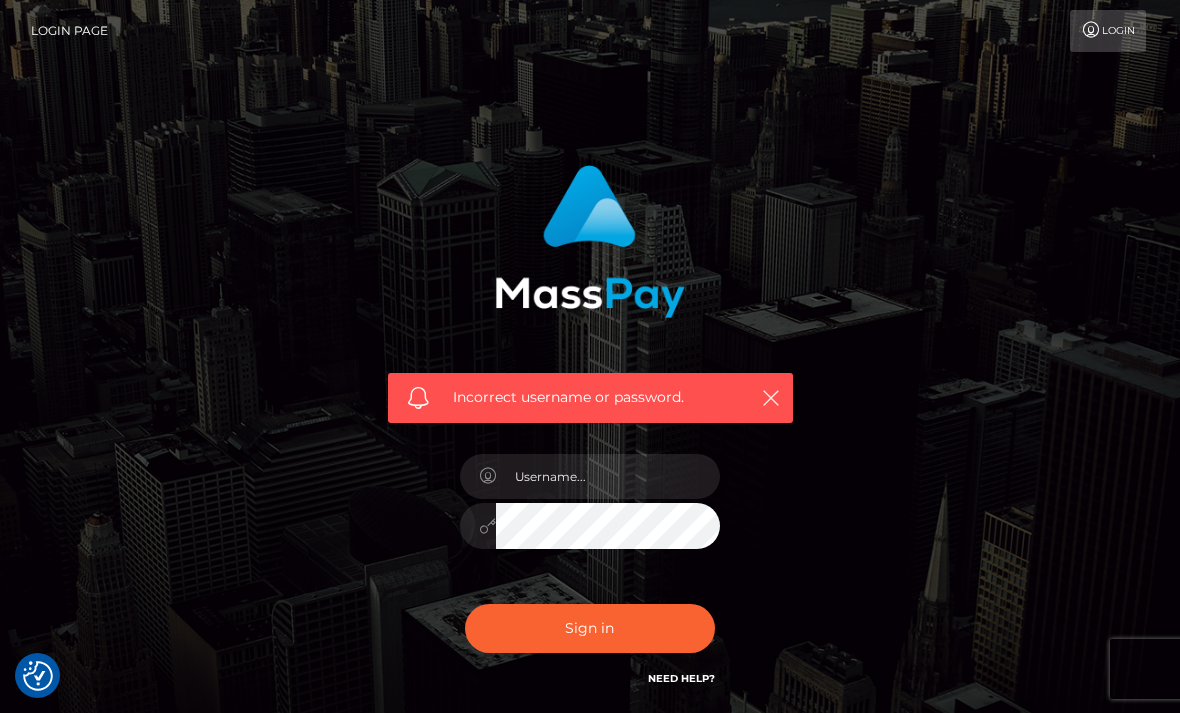 click at bounding box center [771, 398] 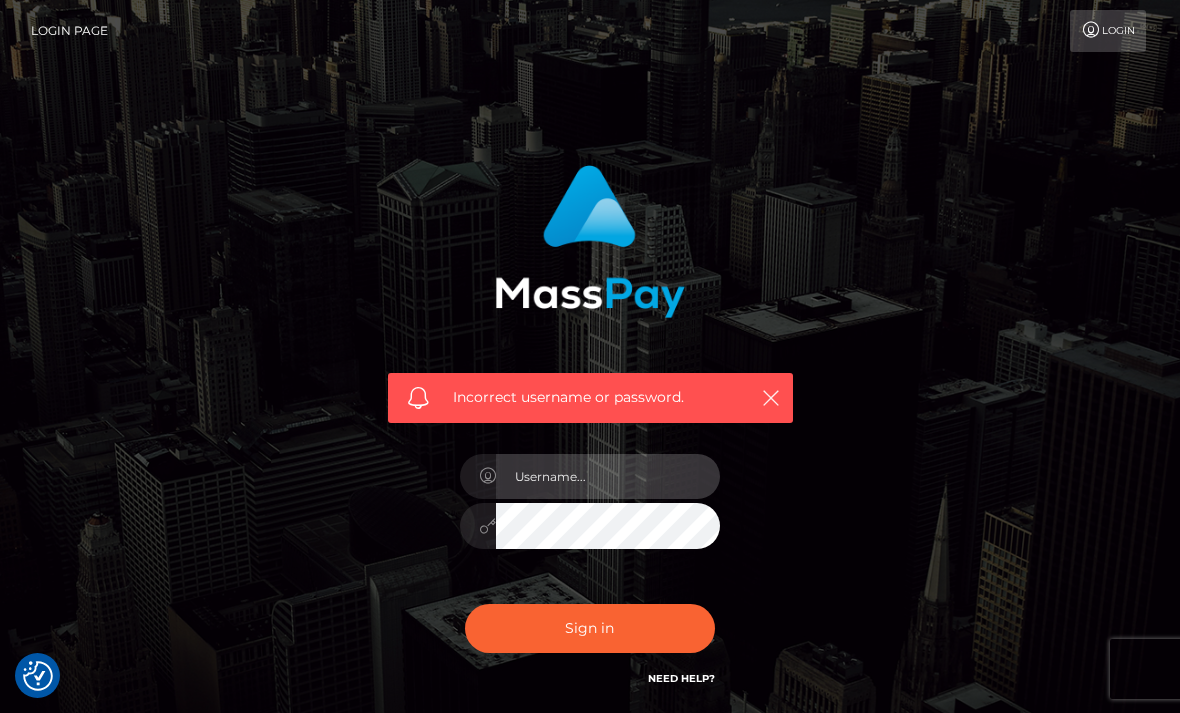 click at bounding box center [608, 476] 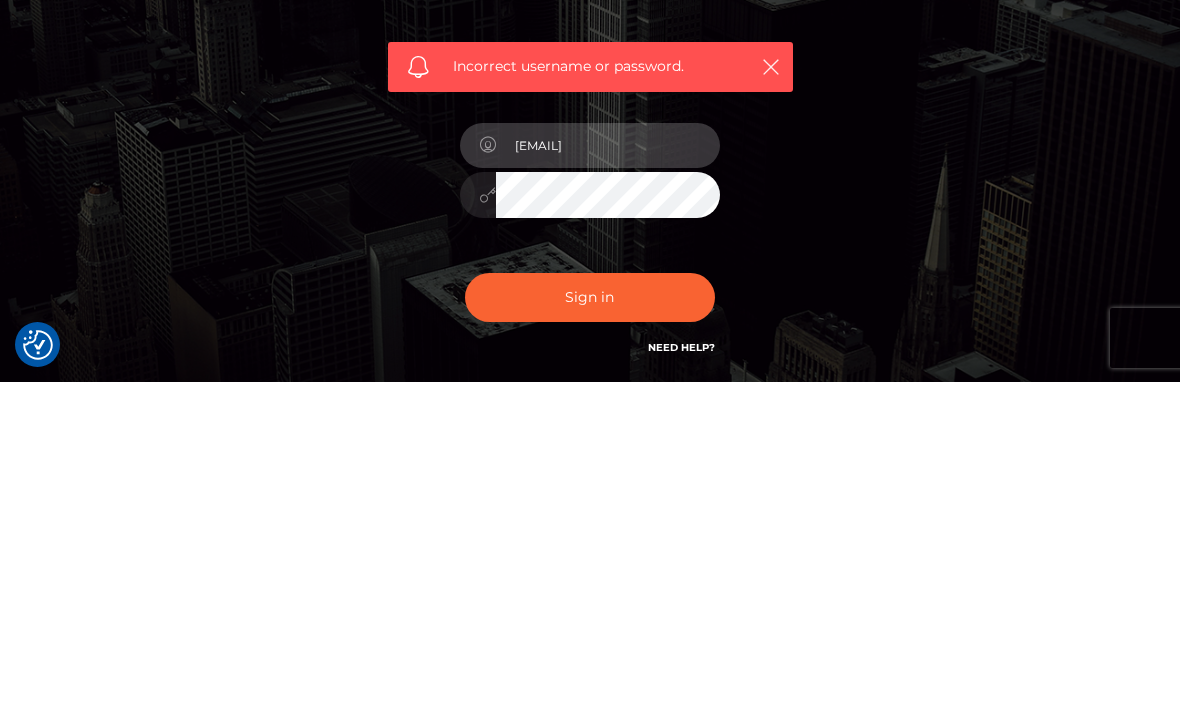 click on "[EMAIL]" at bounding box center (608, 476) 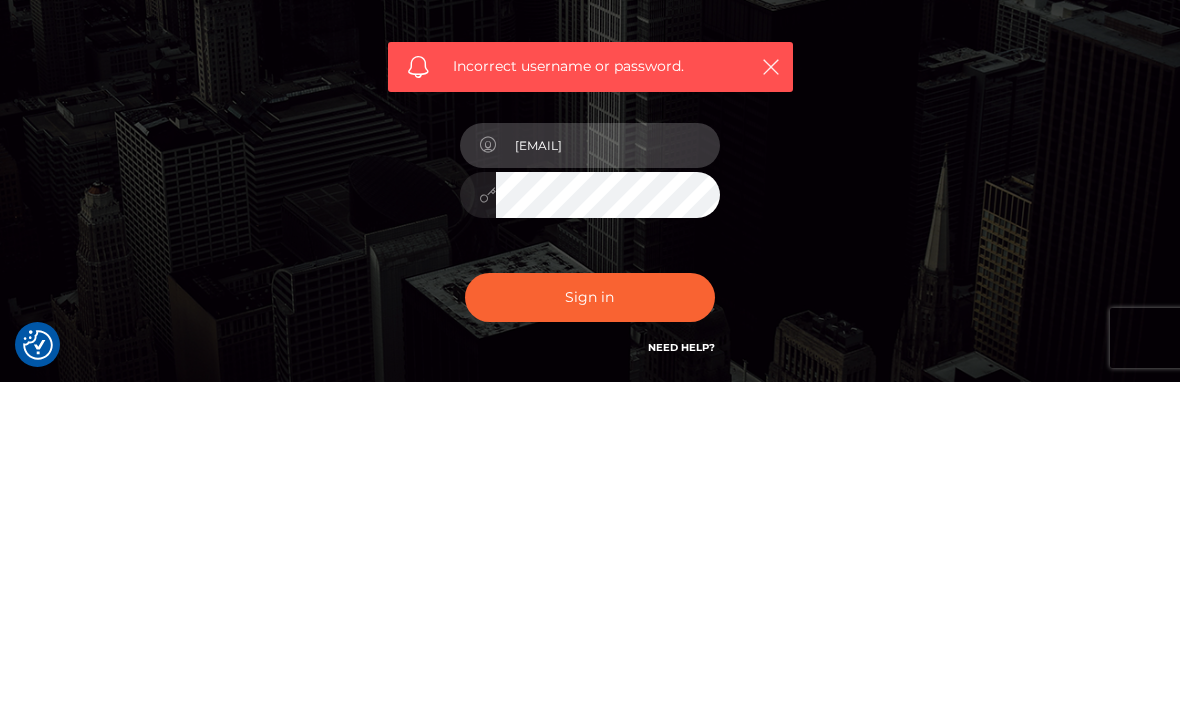 type on "[EMAIL]" 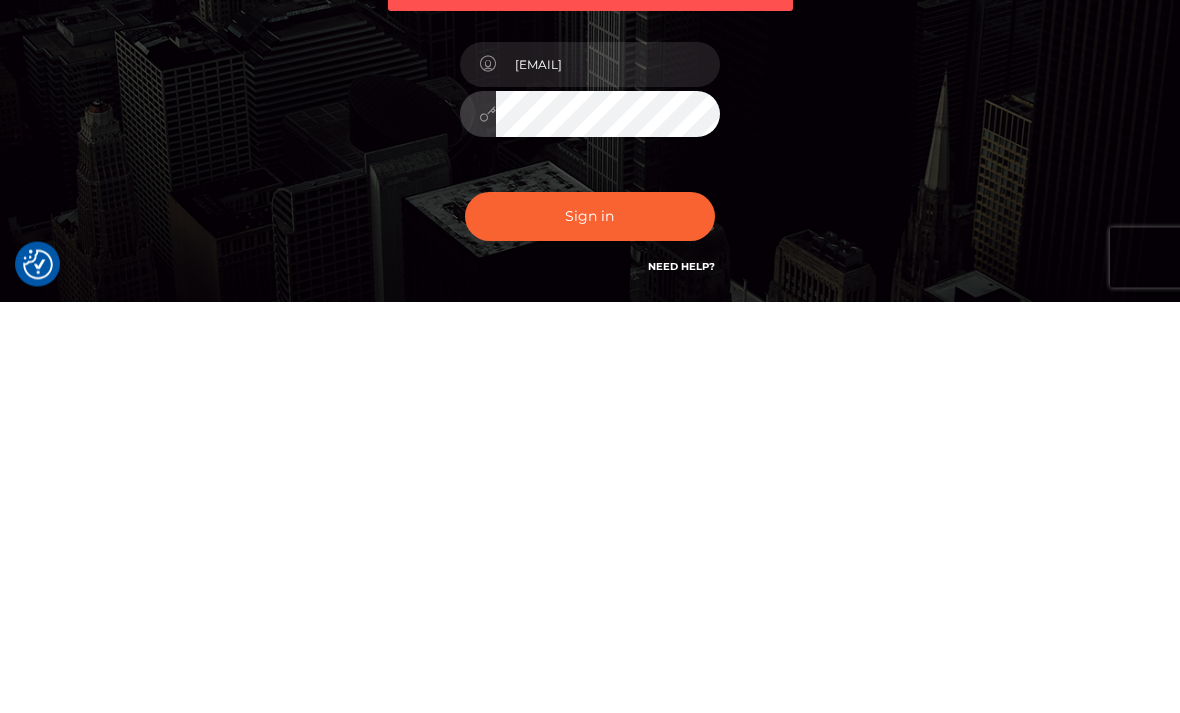 click on "Sign in" at bounding box center (590, 628) 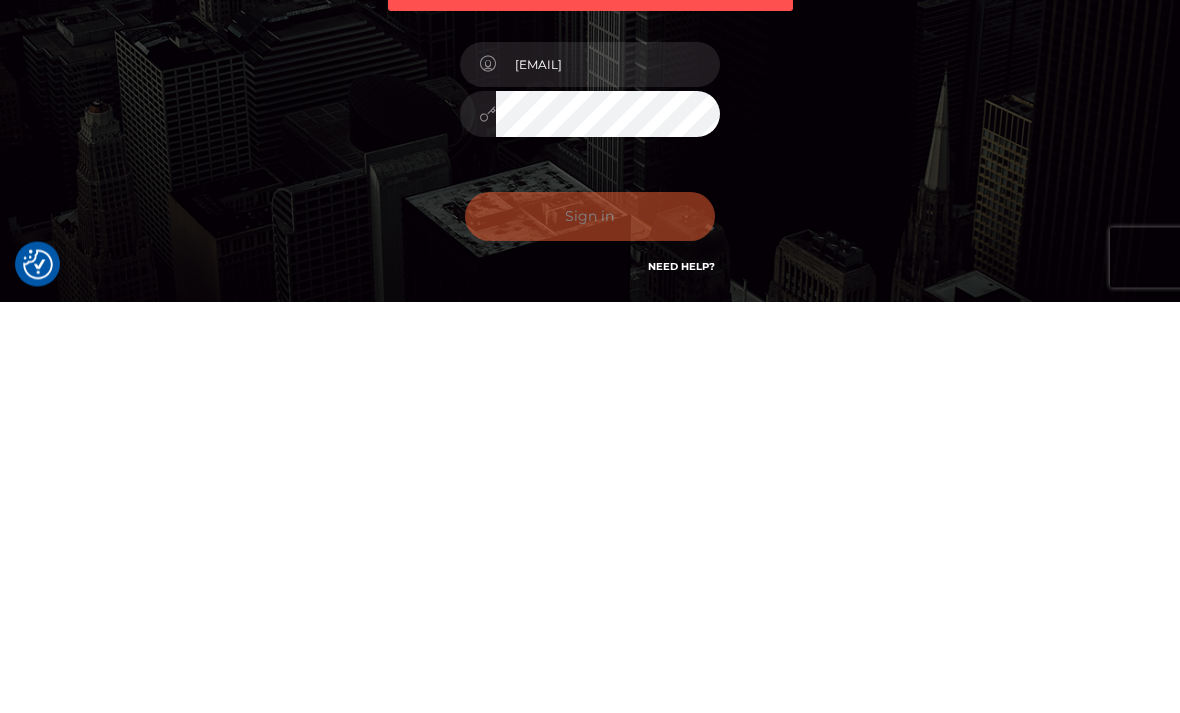 scroll, scrollTop: 160, scrollLeft: 0, axis: vertical 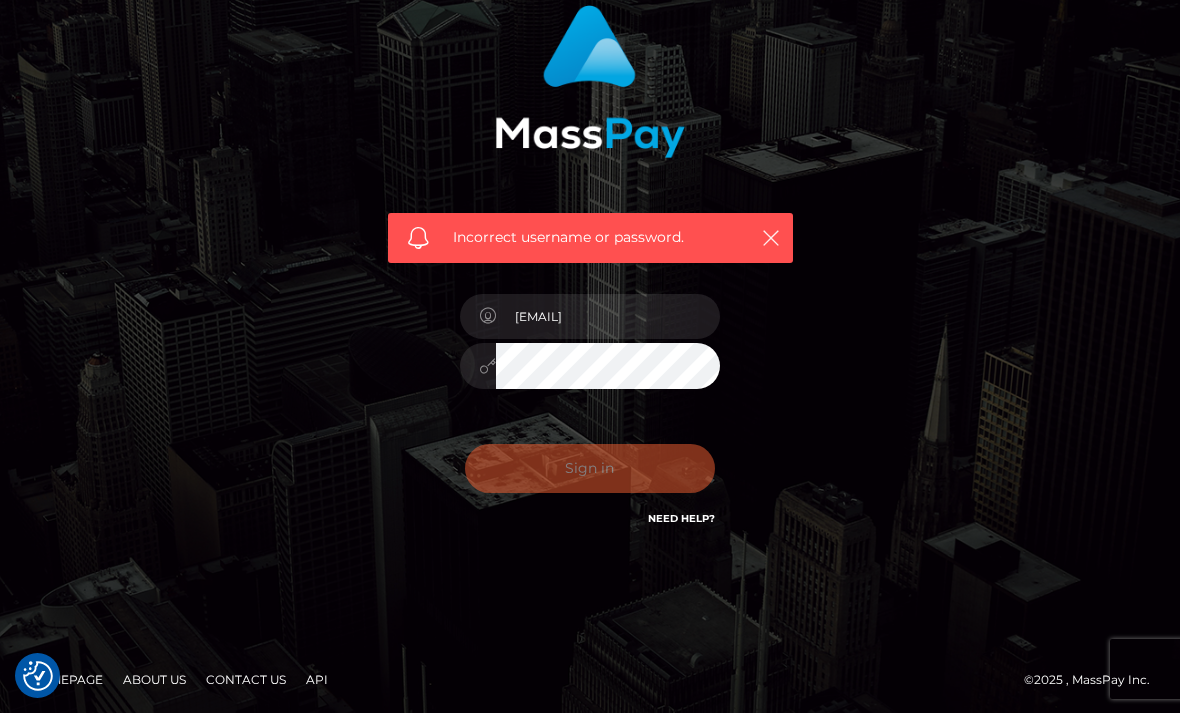 click at bounding box center (770, 237) 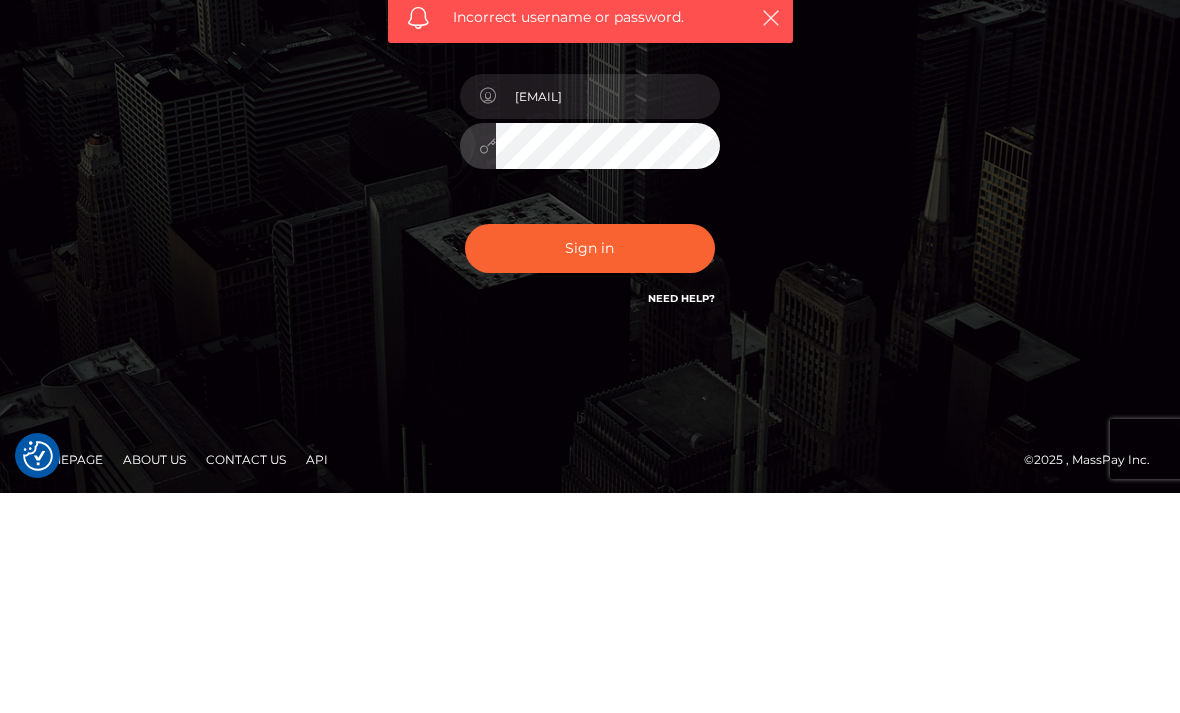 click on "Sign in" at bounding box center [590, 468] 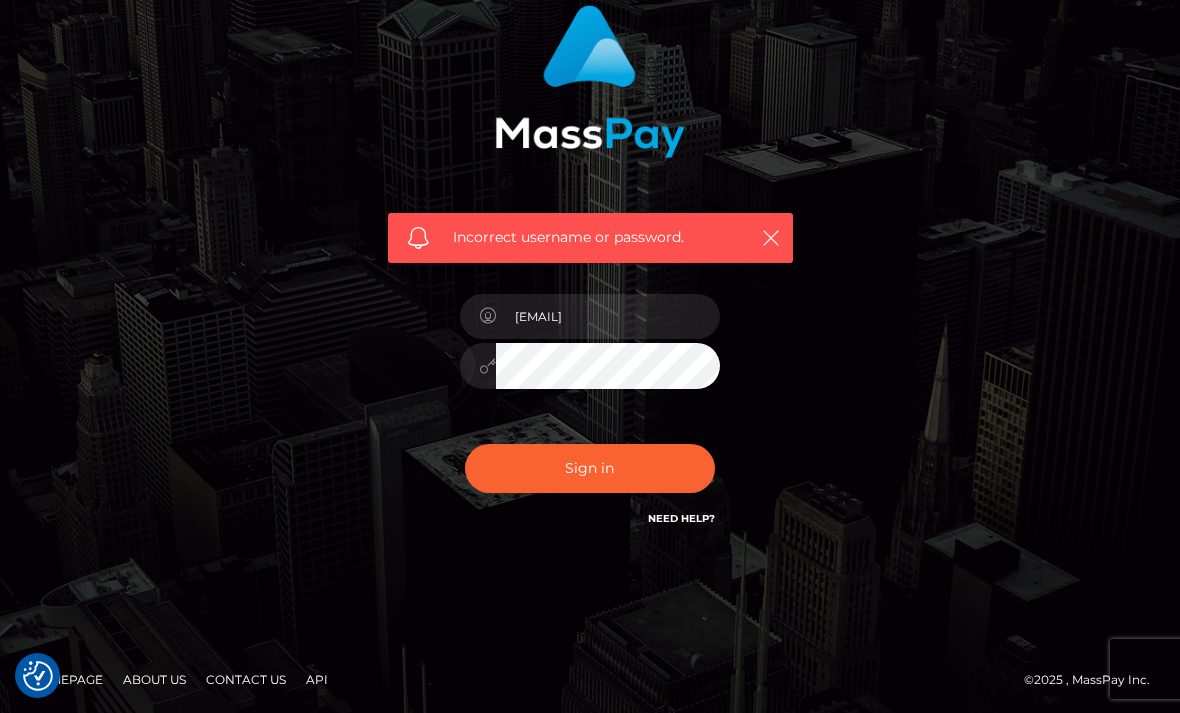 click on "Sign in" at bounding box center [590, 468] 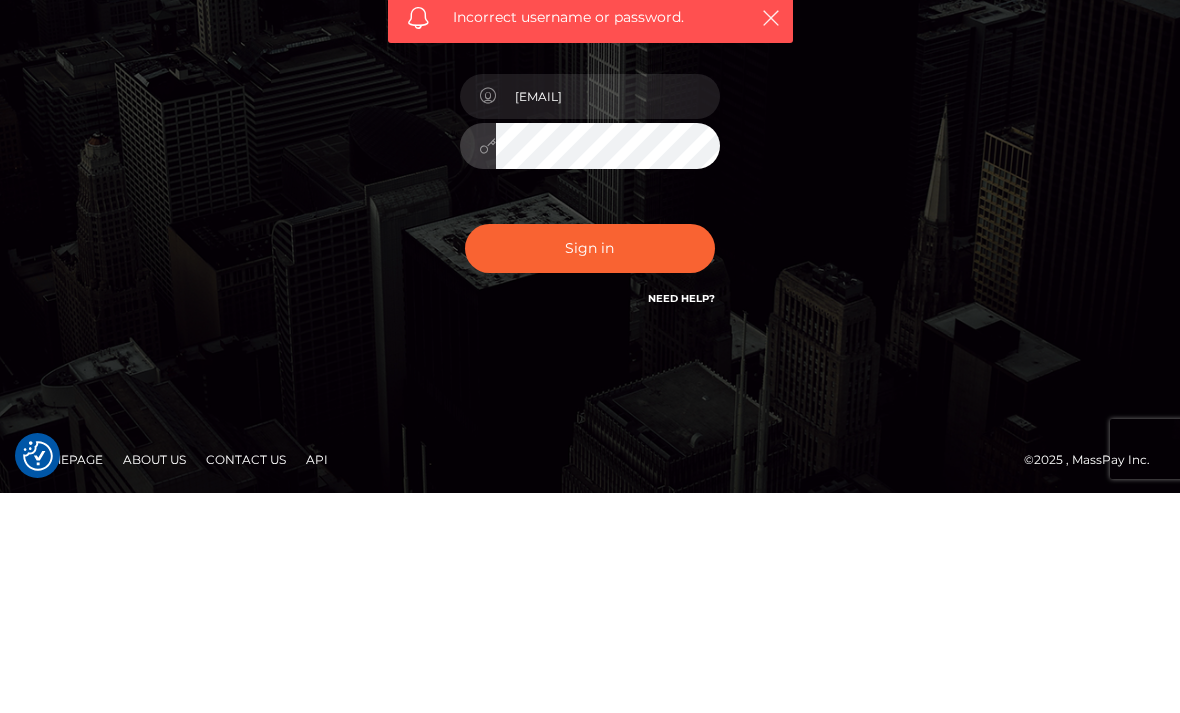 click on "Sign in" at bounding box center [590, 468] 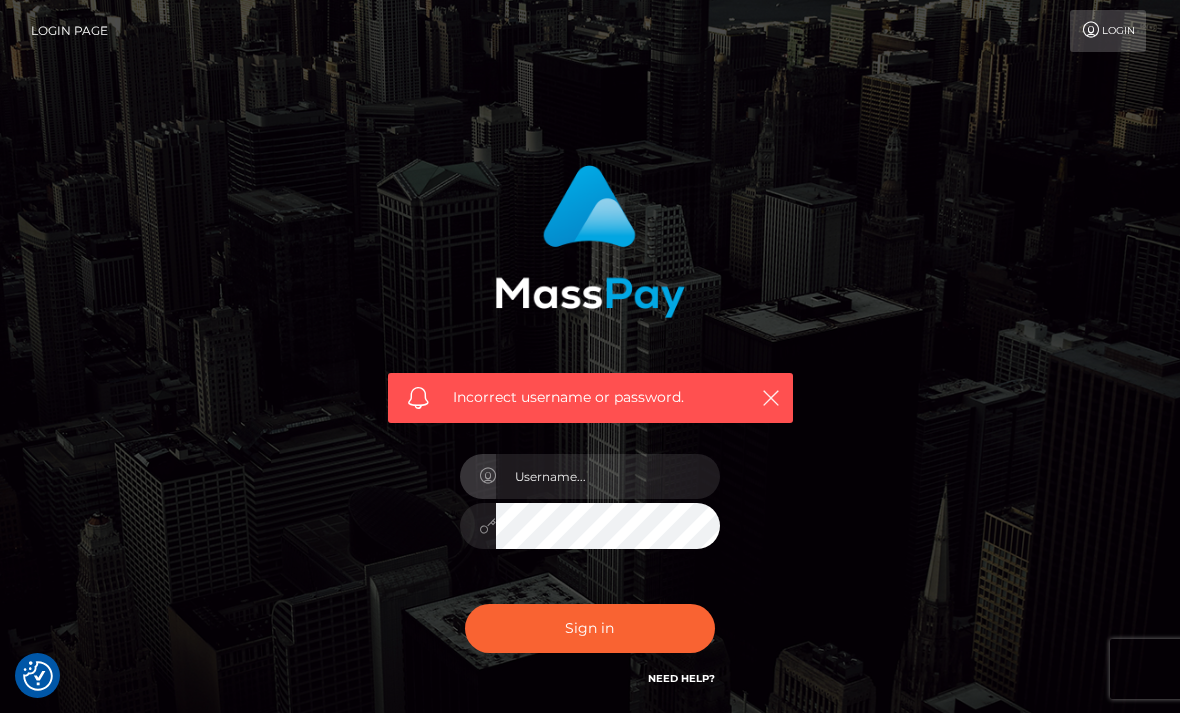 scroll, scrollTop: 331, scrollLeft: 0, axis: vertical 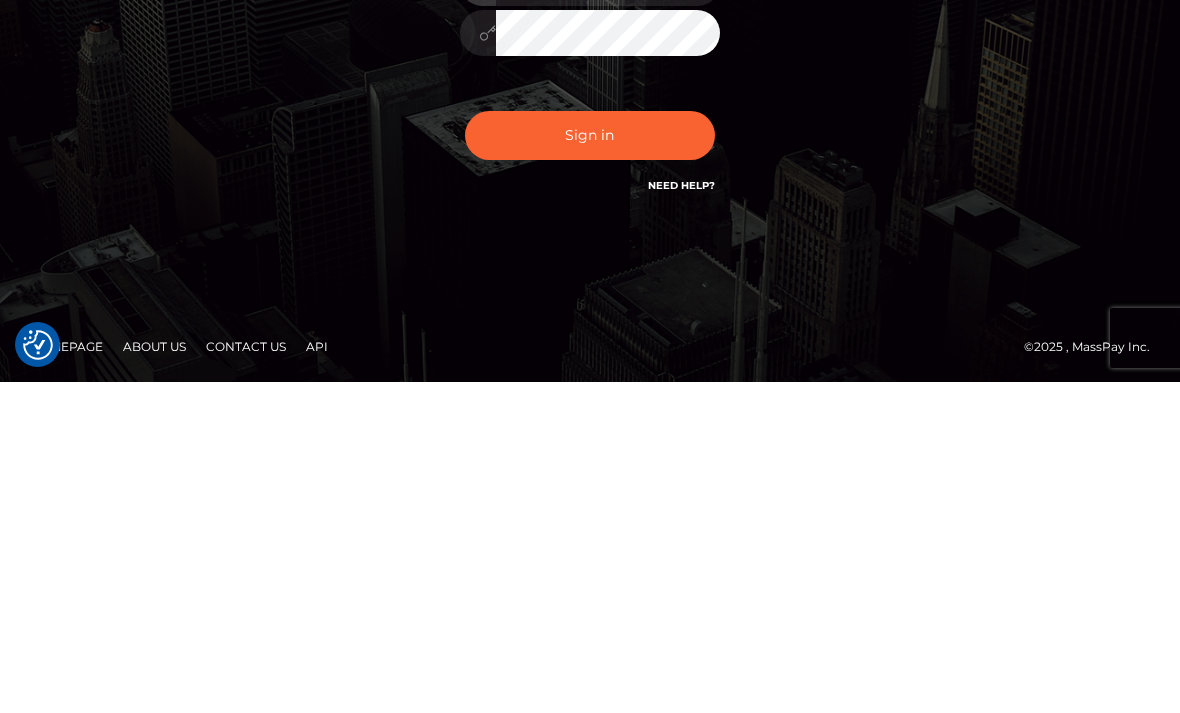 click at bounding box center [608, 314] 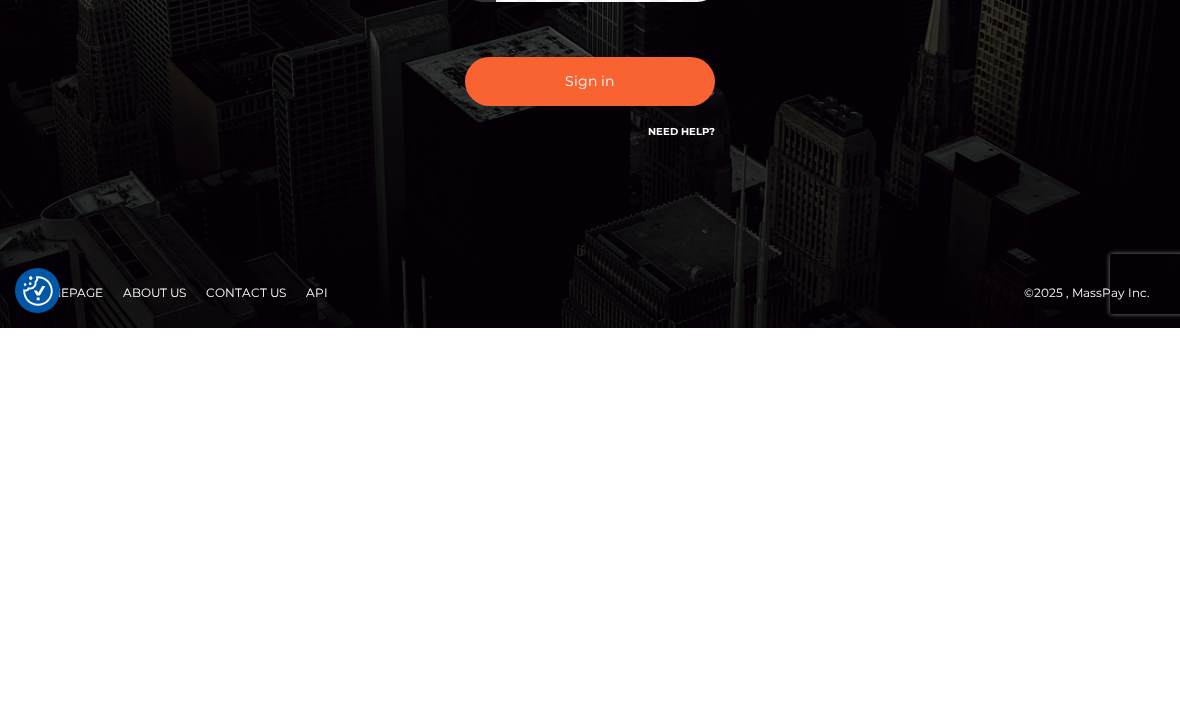 click on "Sign in" at bounding box center (590, 466) 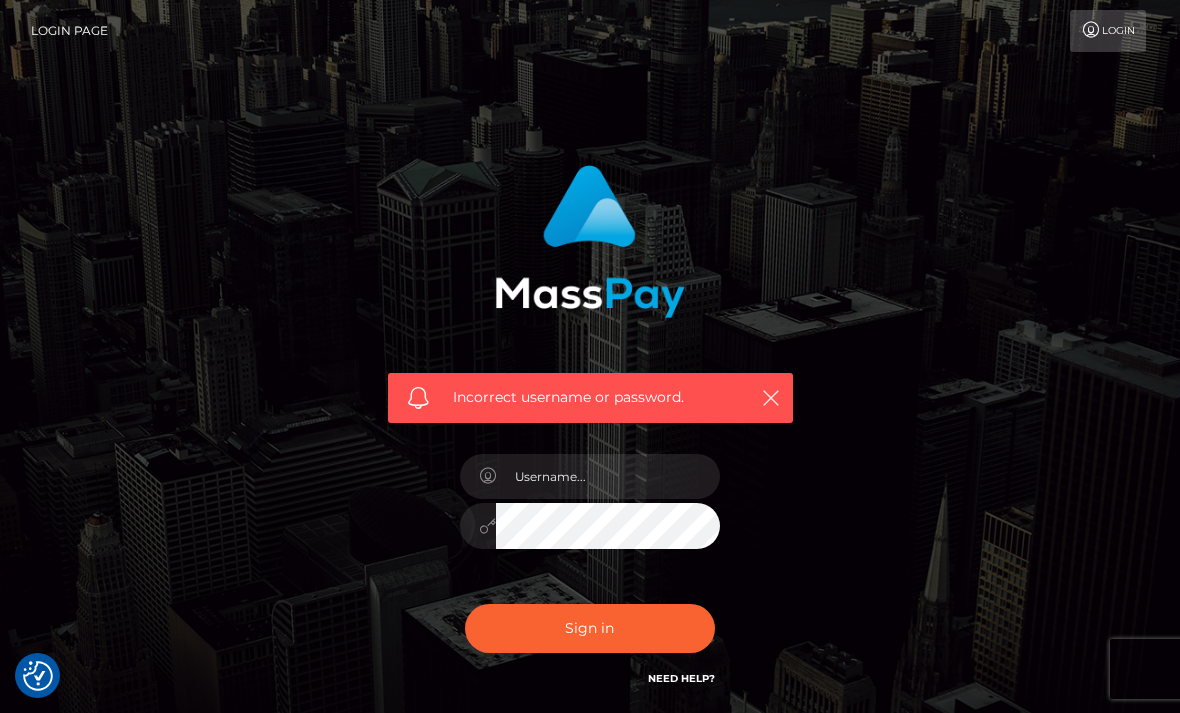 scroll, scrollTop: 0, scrollLeft: 0, axis: both 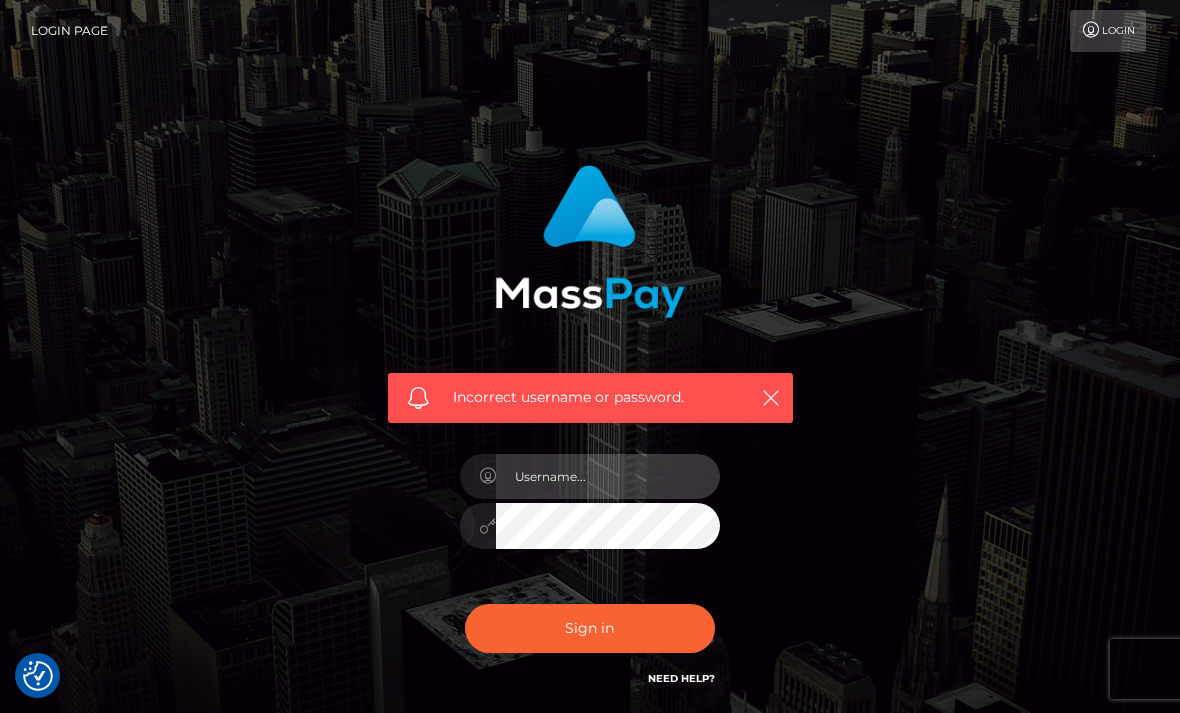 click at bounding box center [608, 476] 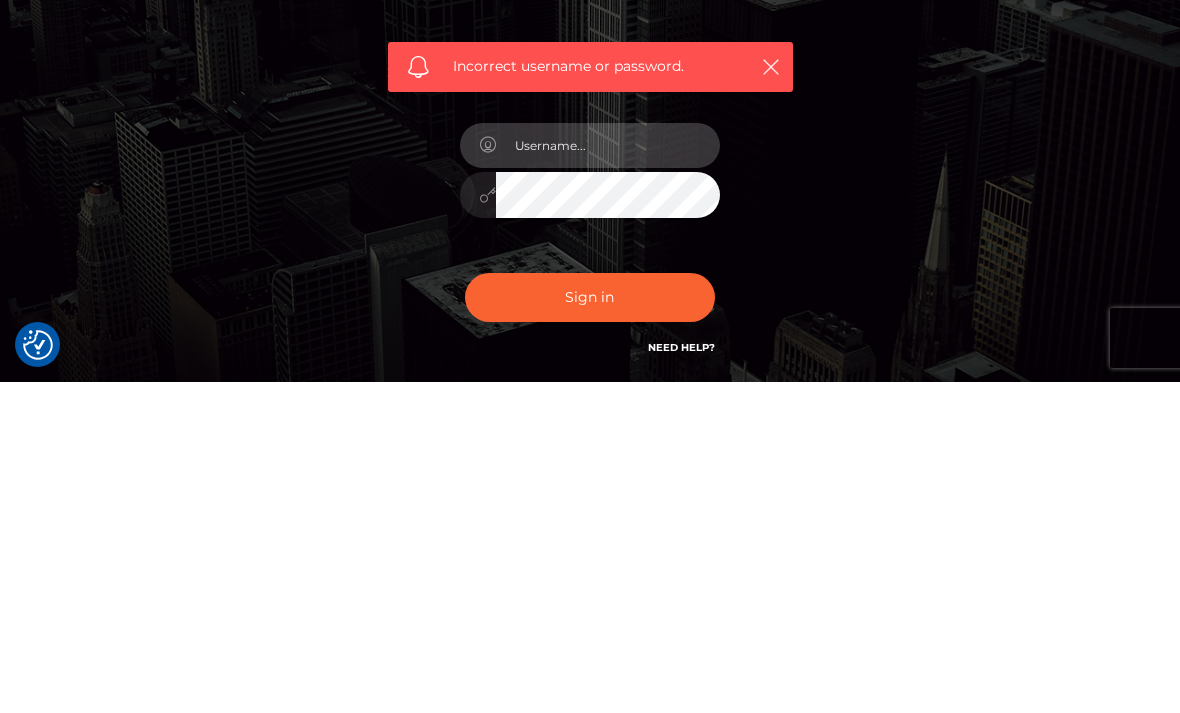 click at bounding box center (608, 476) 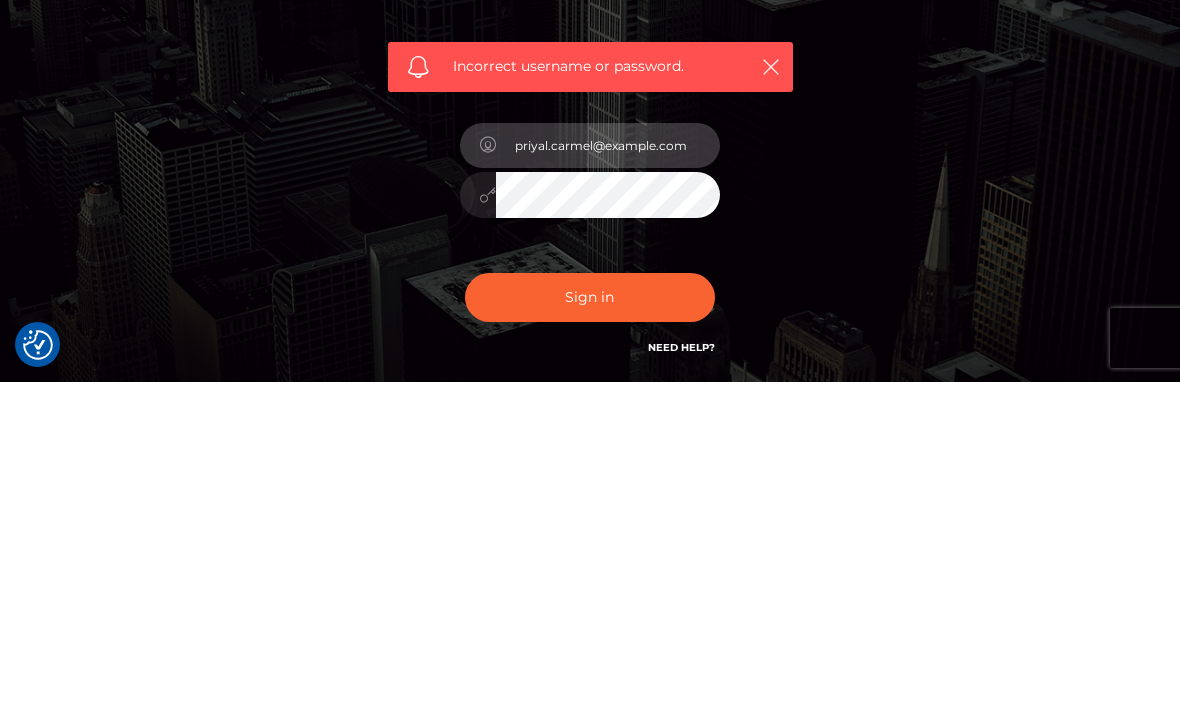 type on "[EMAIL]" 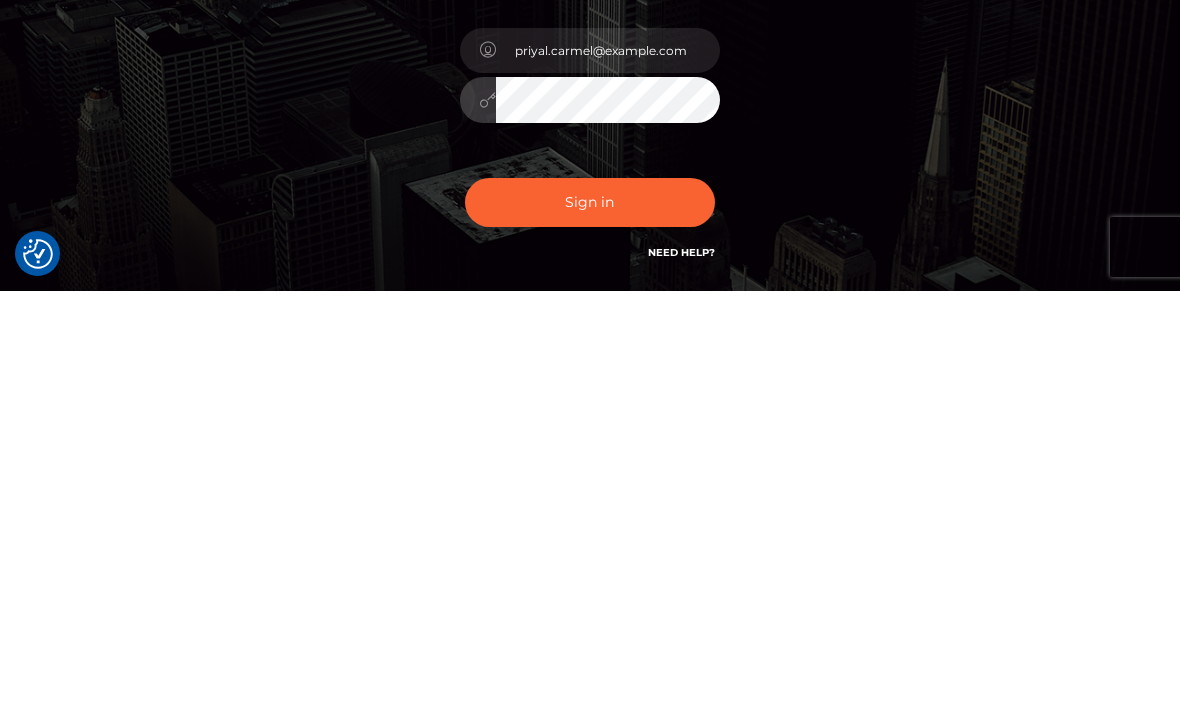 click on "Sign in" at bounding box center [590, 624] 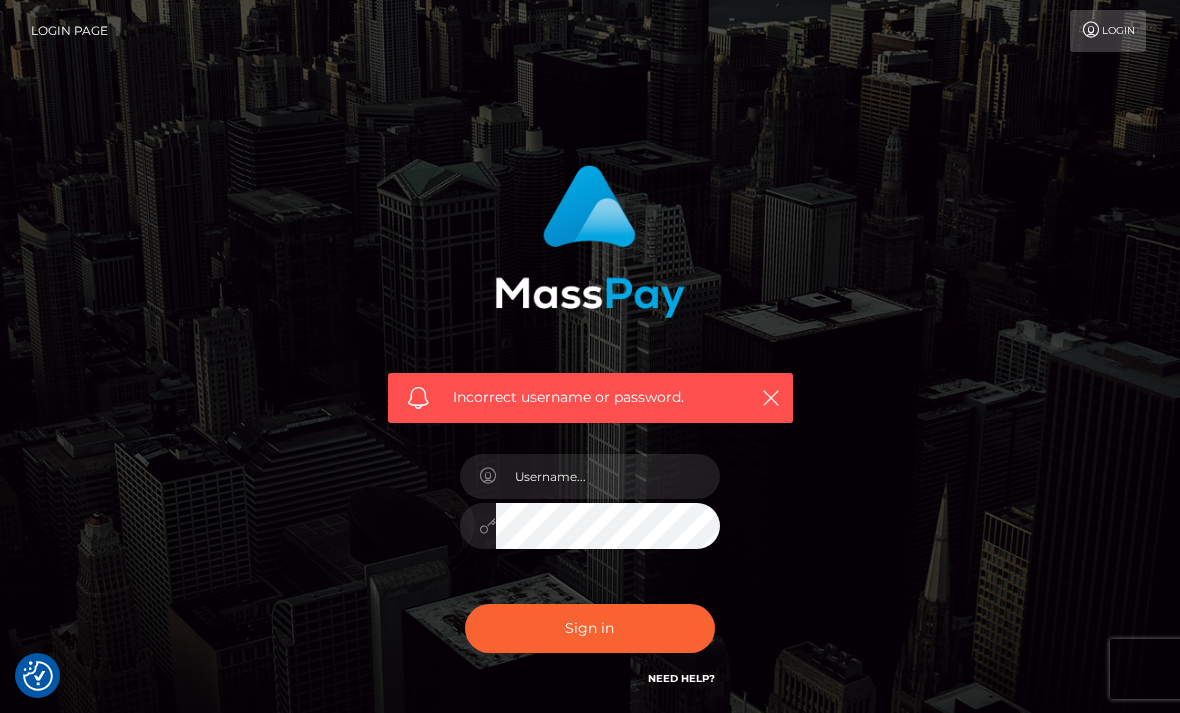 scroll, scrollTop: 3, scrollLeft: 0, axis: vertical 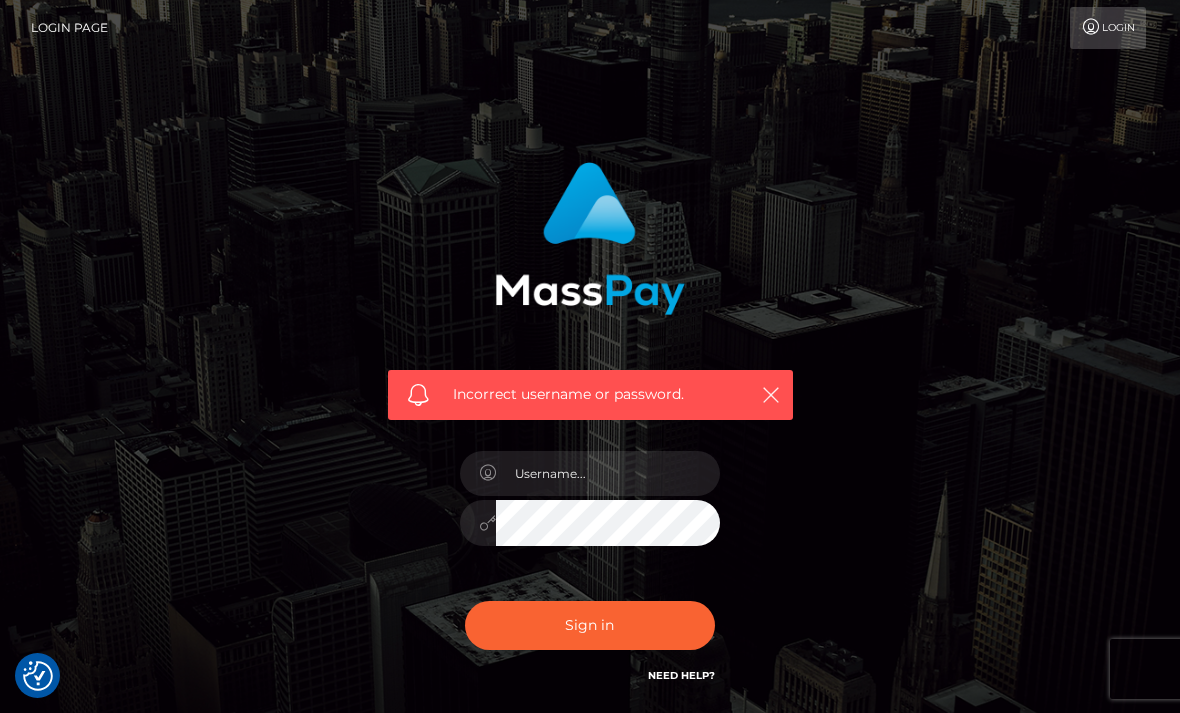 click on "Login" at bounding box center [1108, 28] 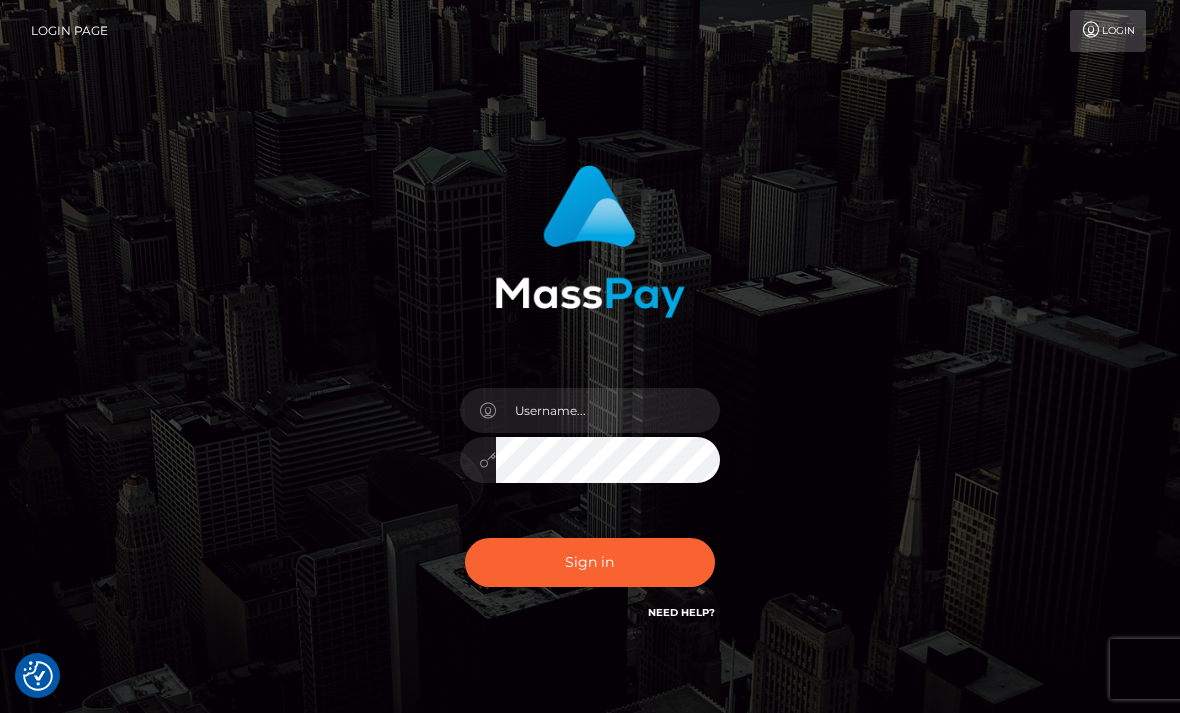 scroll, scrollTop: 0, scrollLeft: 0, axis: both 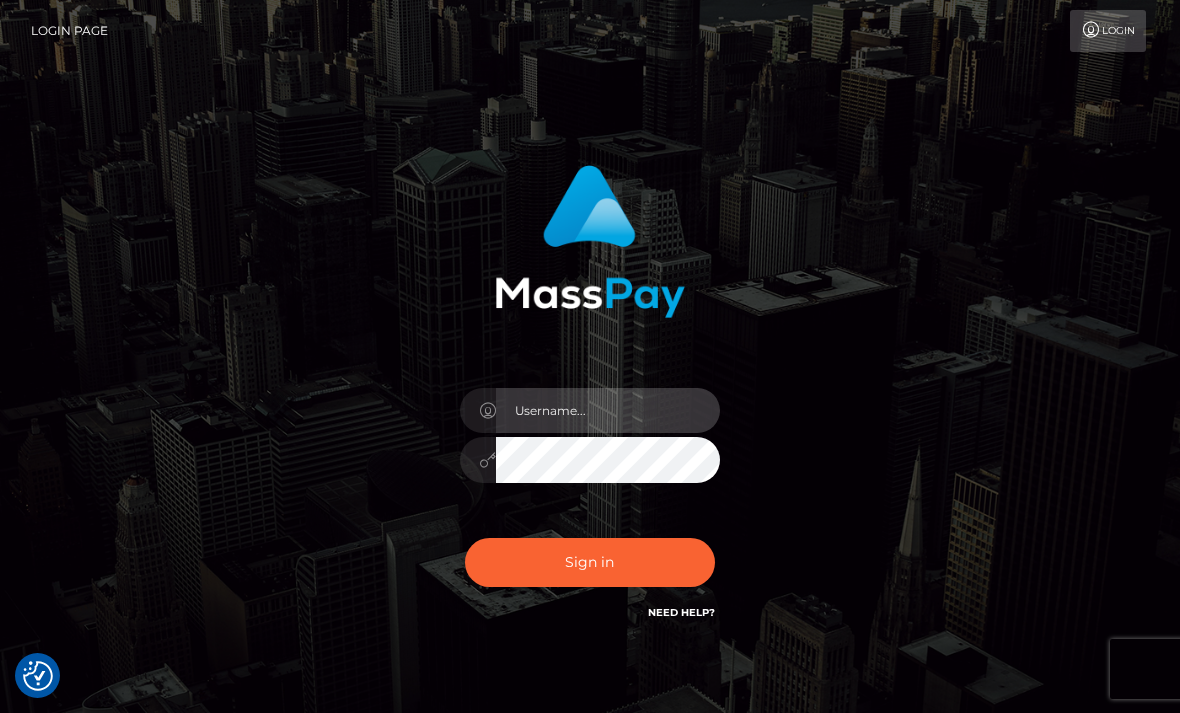 click at bounding box center [608, 410] 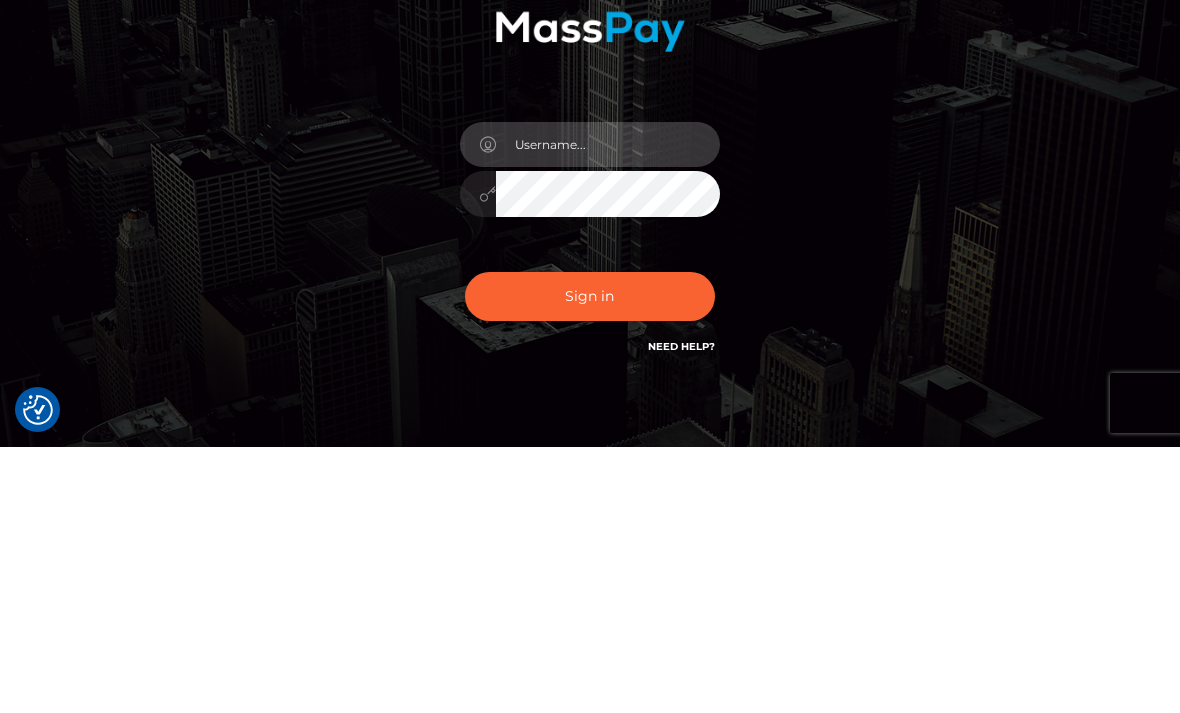 click at bounding box center (608, 410) 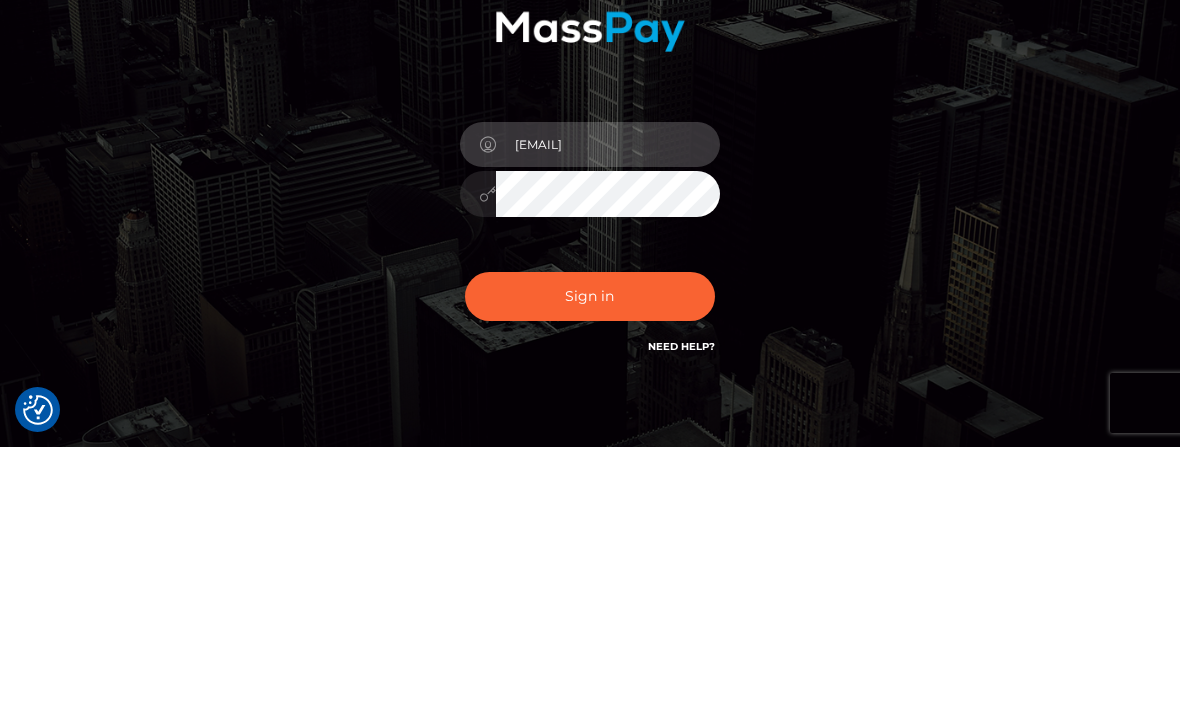 type on "priyal.carmel@gmail.com" 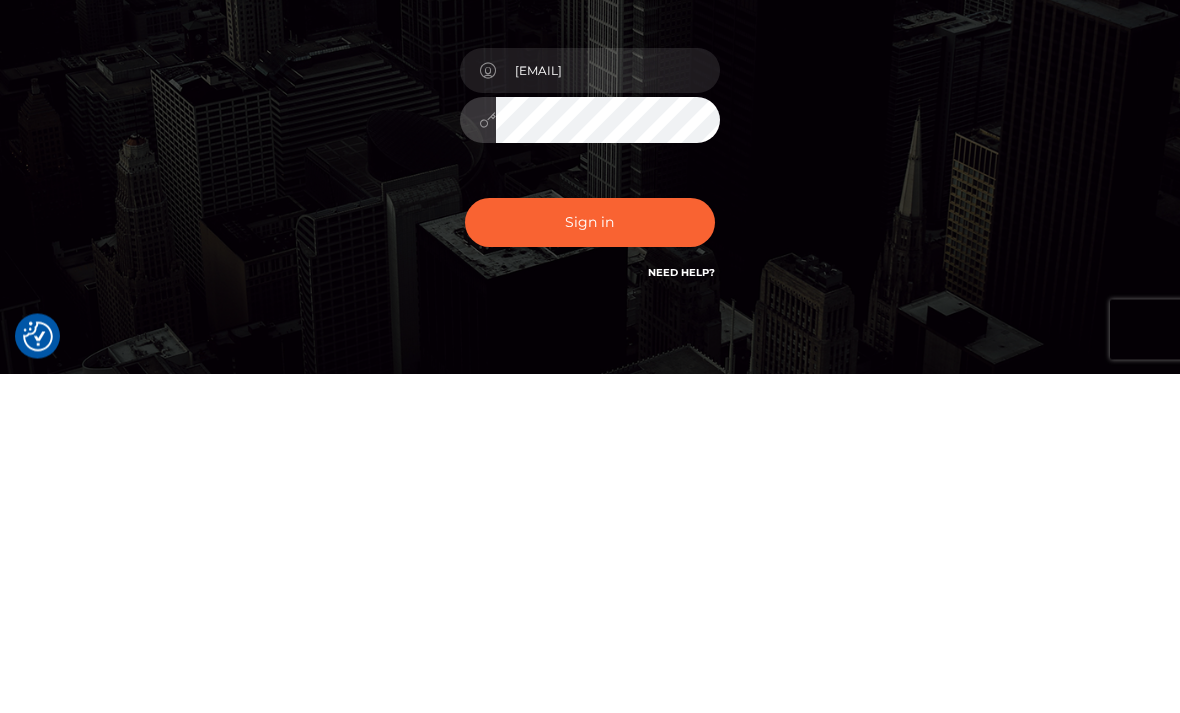 click on "Sign in" at bounding box center (590, 562) 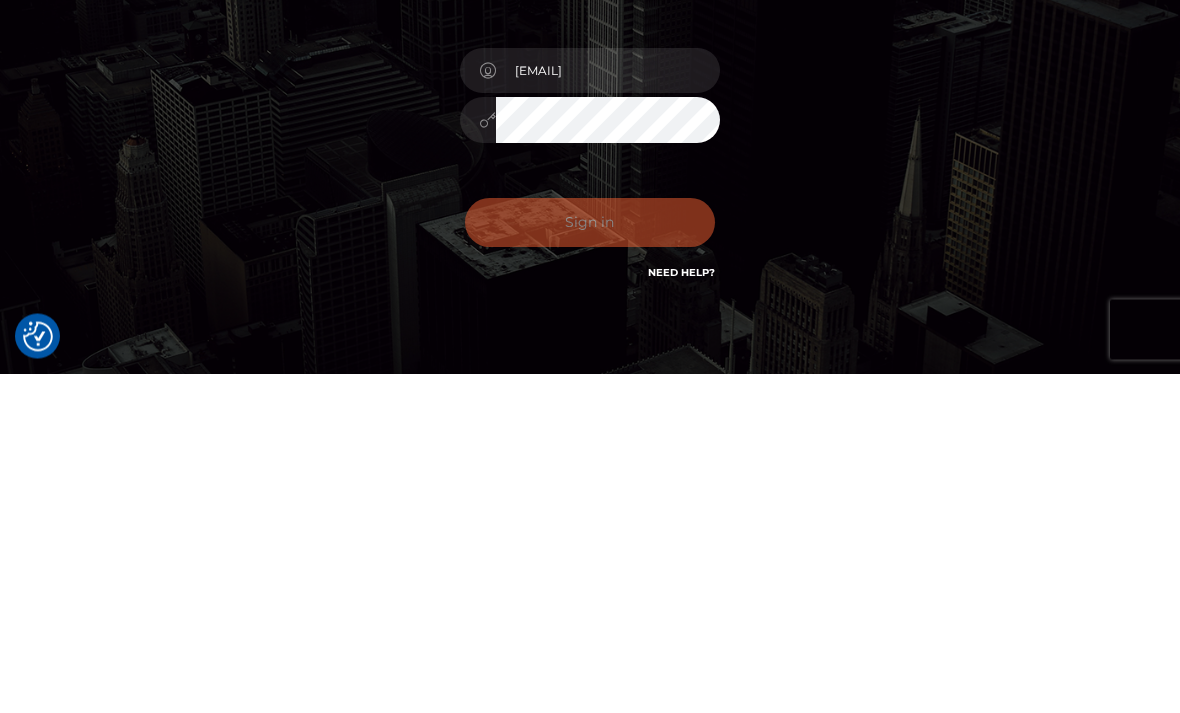 scroll, scrollTop: 94, scrollLeft: 0, axis: vertical 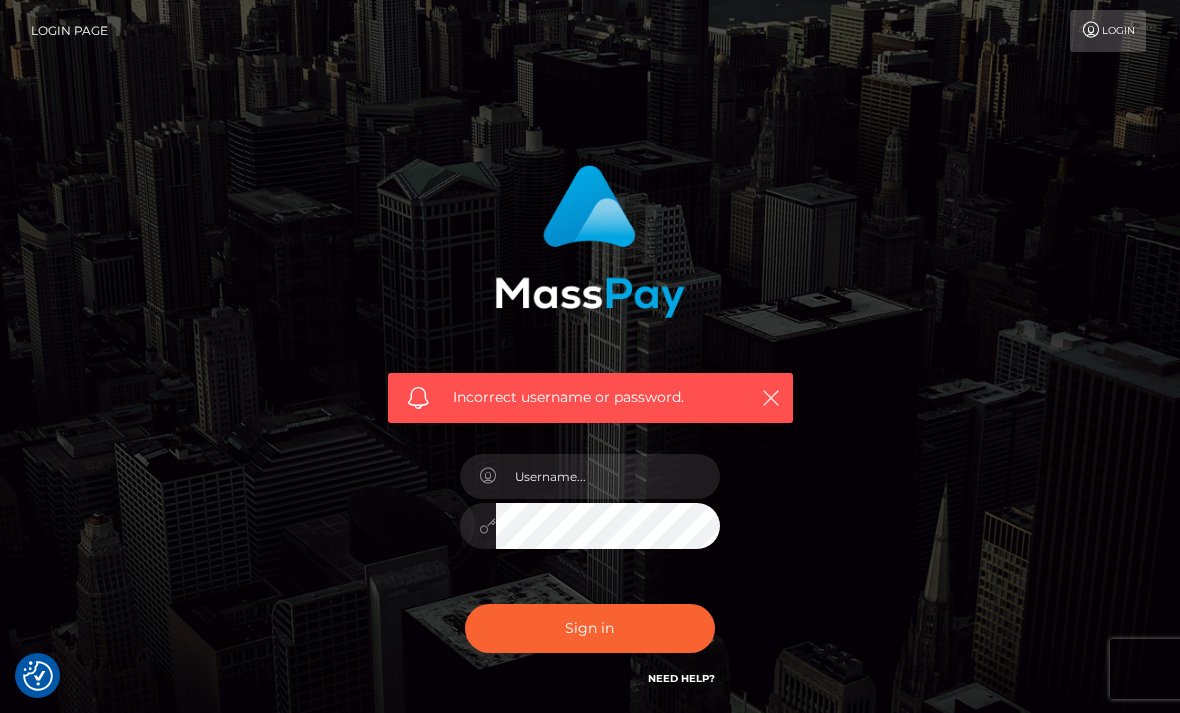 click at bounding box center (38, 676) 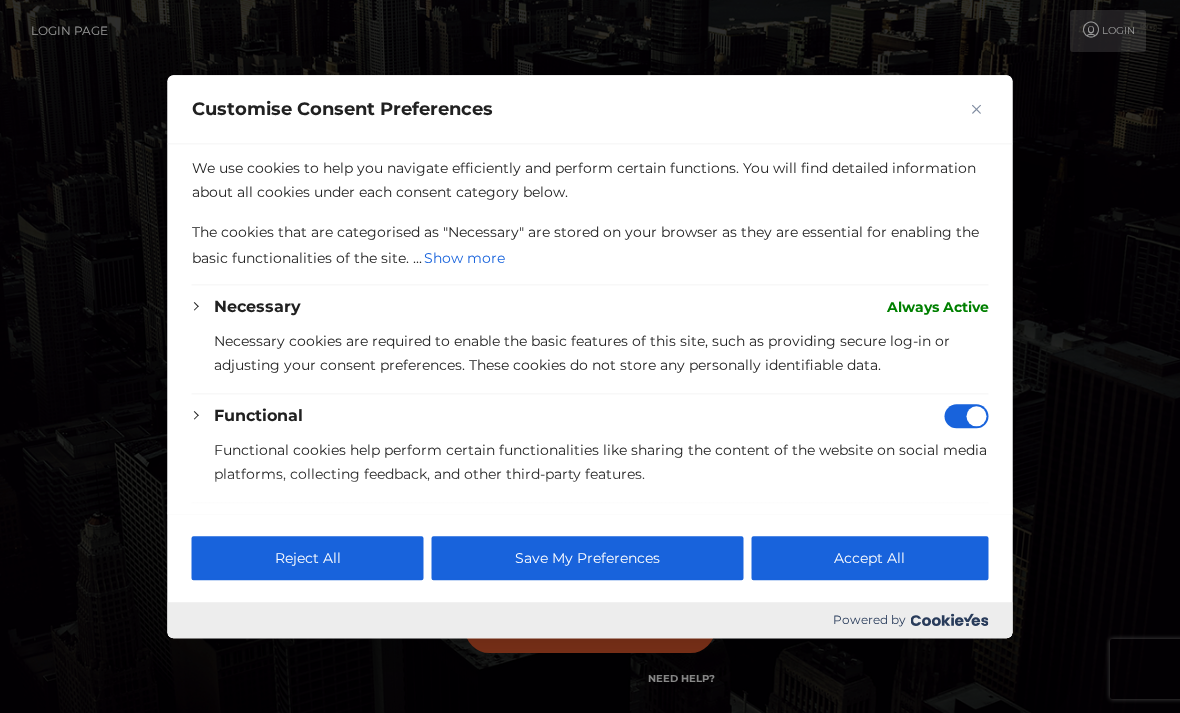 click on "Accept All" at bounding box center (869, 558) 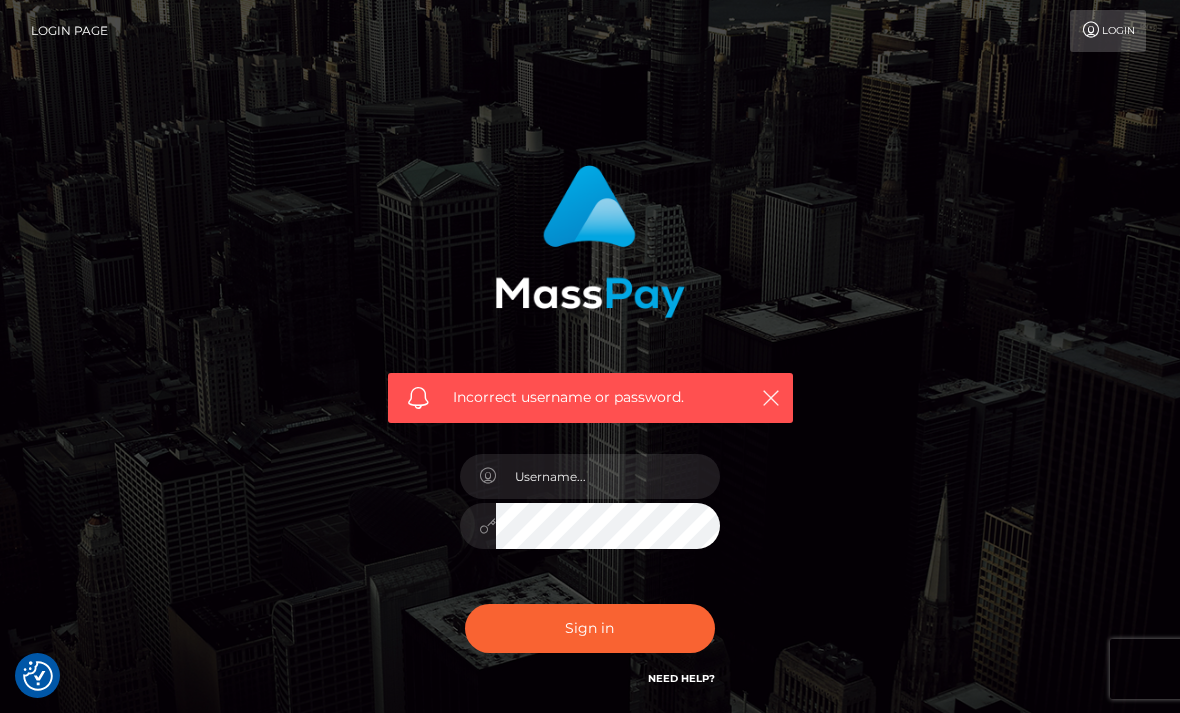 click on "Login Page" at bounding box center (69, 31) 